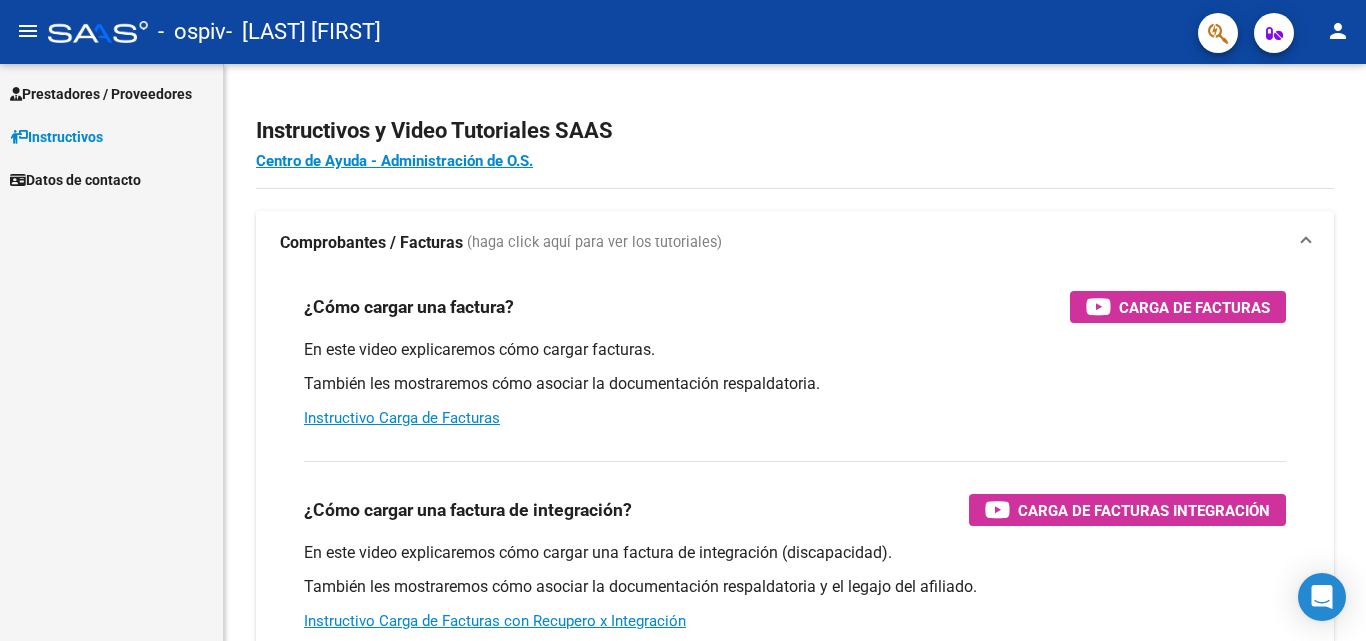 scroll, scrollTop: 0, scrollLeft: 0, axis: both 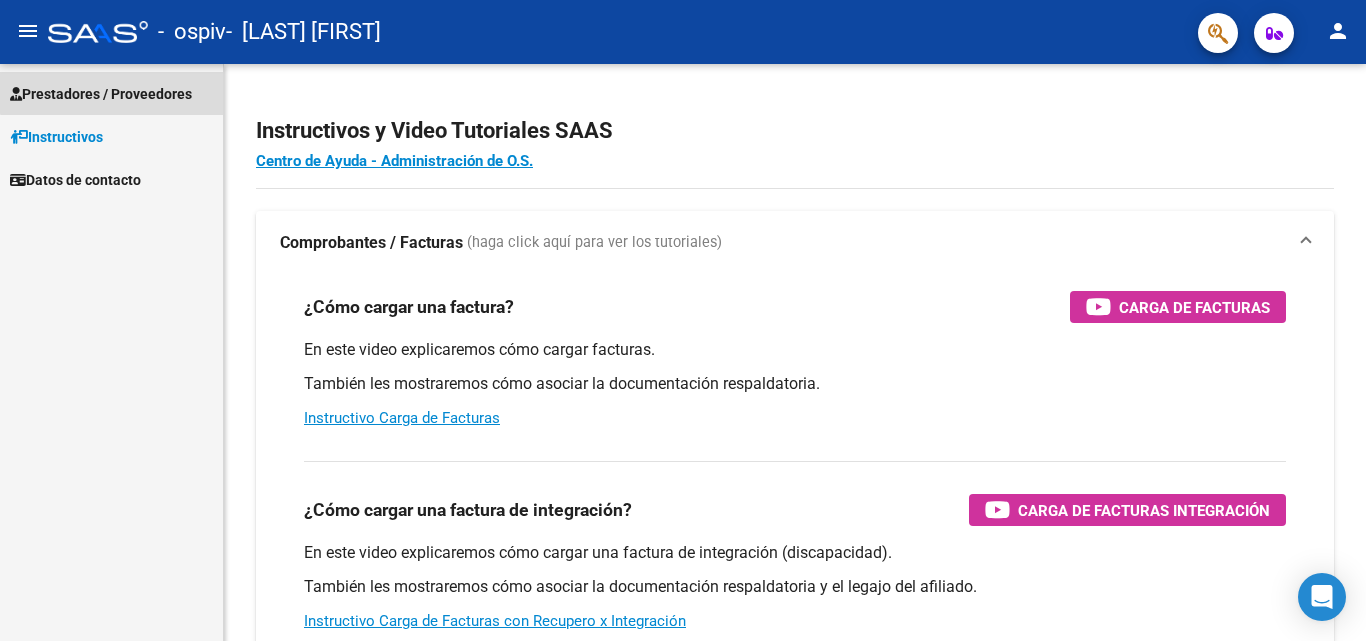 click on "Prestadores / Proveedores" at bounding box center [111, 93] 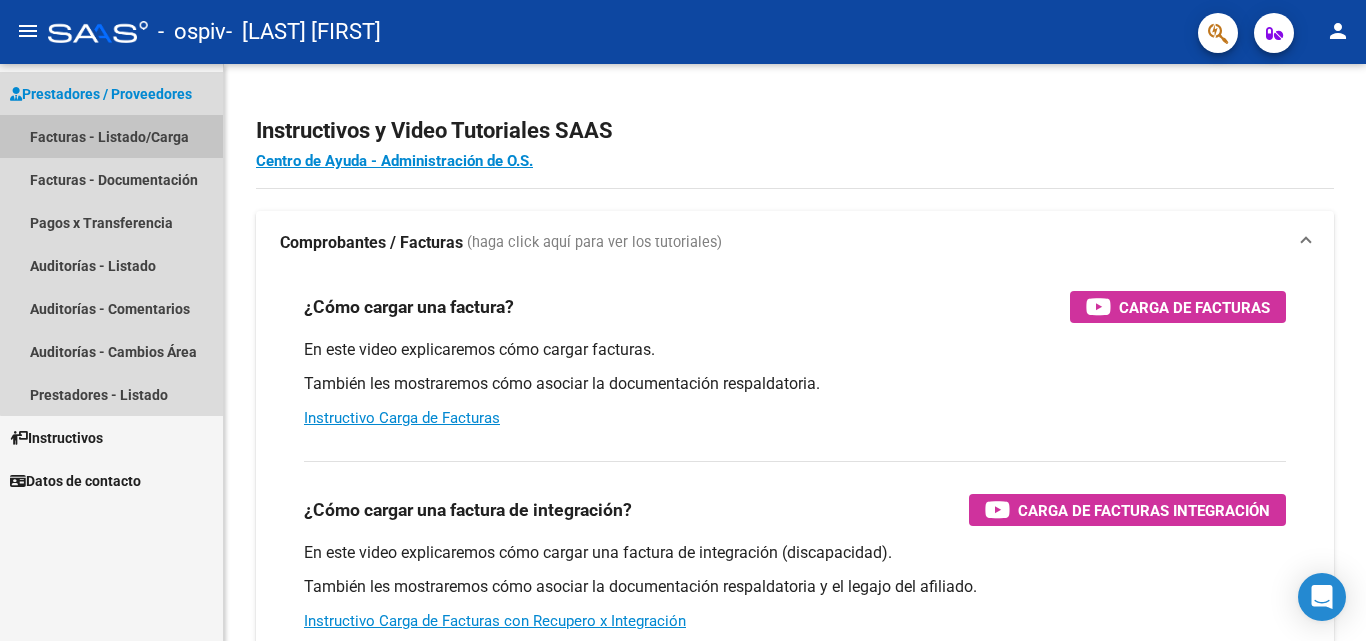 click on "Facturas - Listado/Carga" at bounding box center (111, 136) 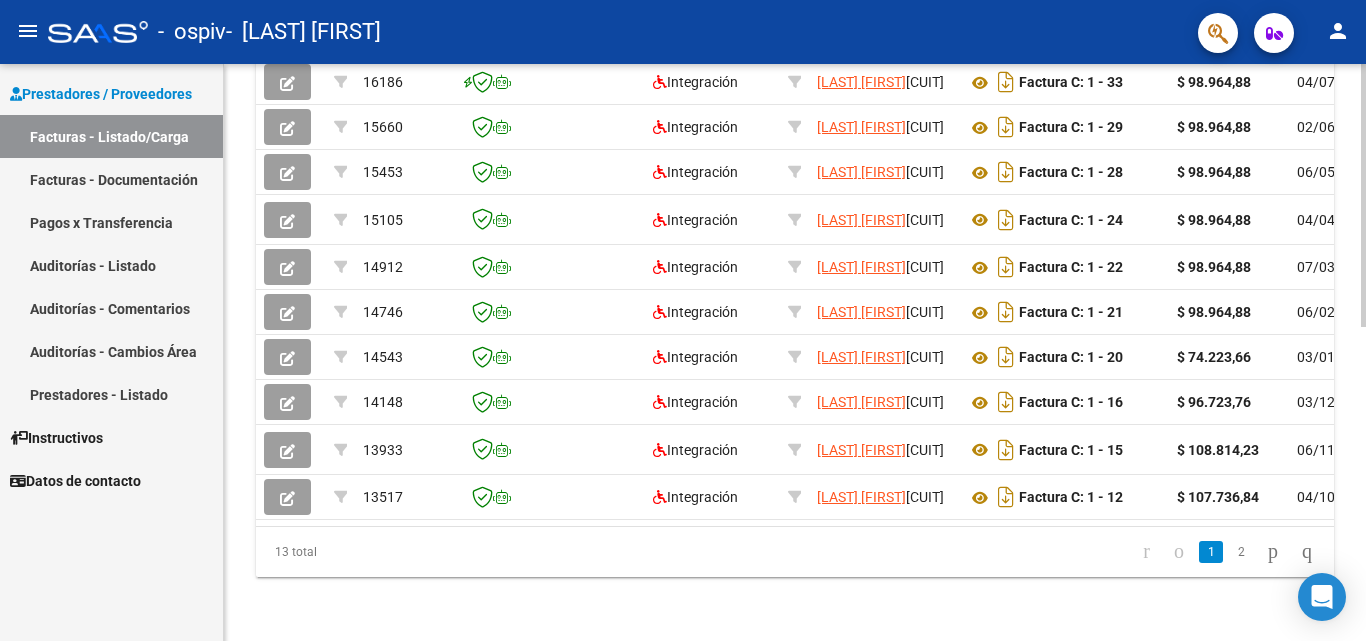 scroll, scrollTop: 0, scrollLeft: 0, axis: both 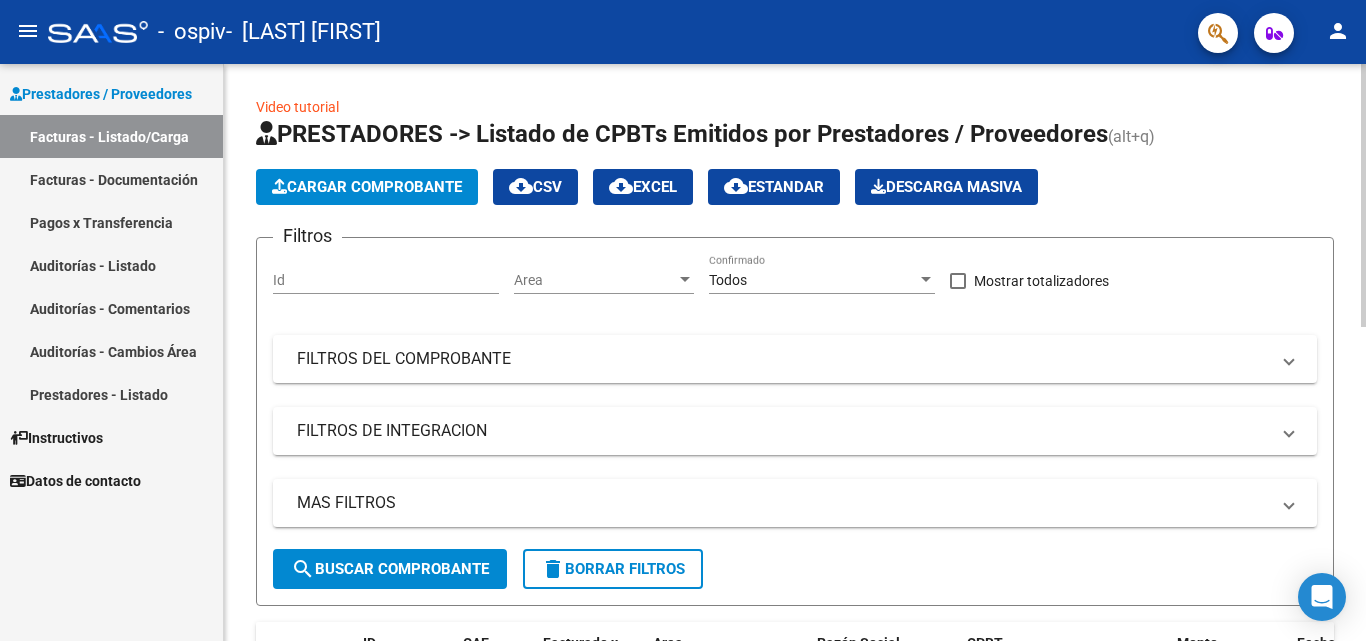 click on "Video tutorial   PRESTADORES -> Listado de CPBTs Emitidos por Prestadores / Proveedores (alt+q)   Cargar Comprobante
cloud_download  CSV  cloud_download  EXCEL  cloud_download  Estandar   Descarga Masiva
Filtros Id Area Area Todos Confirmado   Mostrar totalizadores   FILTROS DEL COMPROBANTE  Comprobante Tipo Comprobante Tipo Start date – End date Fec. Comprobante Desde / Hasta Días Emisión Desde(cant. días) Días Emisión Hasta(cant. días) CUIT / Razón Social Pto. Venta Nro. Comprobante Código SSS CAE Válido CAE Válido Todos Cargado Módulo Hosp. Todos Tiene facturacion Apócrifa Hospital Refes  FILTROS DE INTEGRACION  Período De Prestación Campos del Archivo de Rendición Devuelto x SSS (dr_envio) Todos Rendido x SSS (dr_envio) Tipo de Registro Tipo de Registro Período Presentación Período Presentación Campos del Legajo Asociado (preaprobación) Afiliado Legajo (cuil/nombre) Todos Solo facturas preaprobadas  MAS FILTROS  Todos Con Doc. Respaldatoria Todos Con Trazabilidad Todos – –" 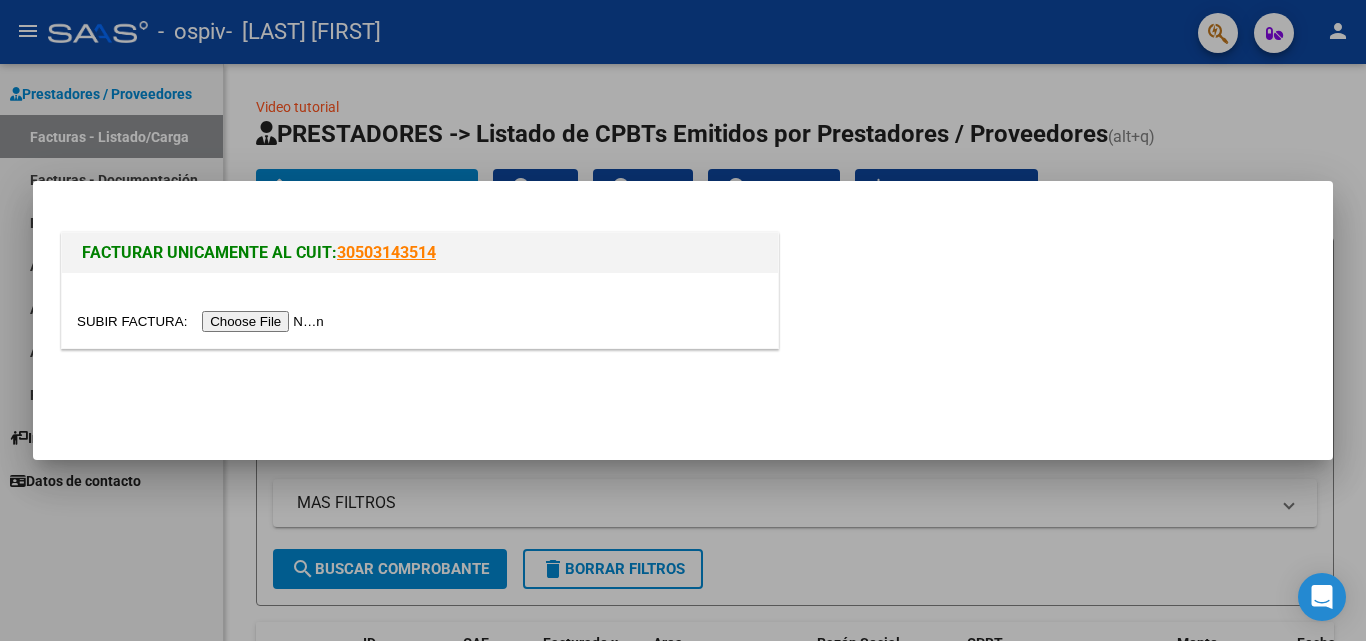 click at bounding box center [203, 321] 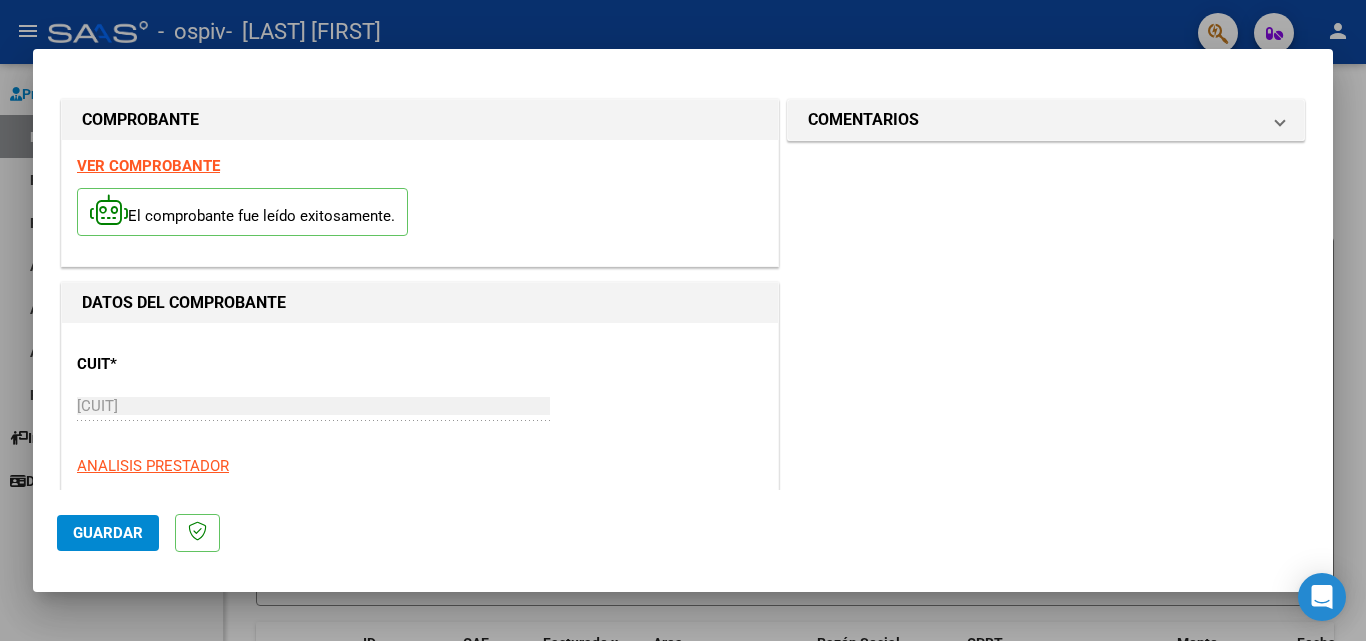 scroll, scrollTop: 307, scrollLeft: 0, axis: vertical 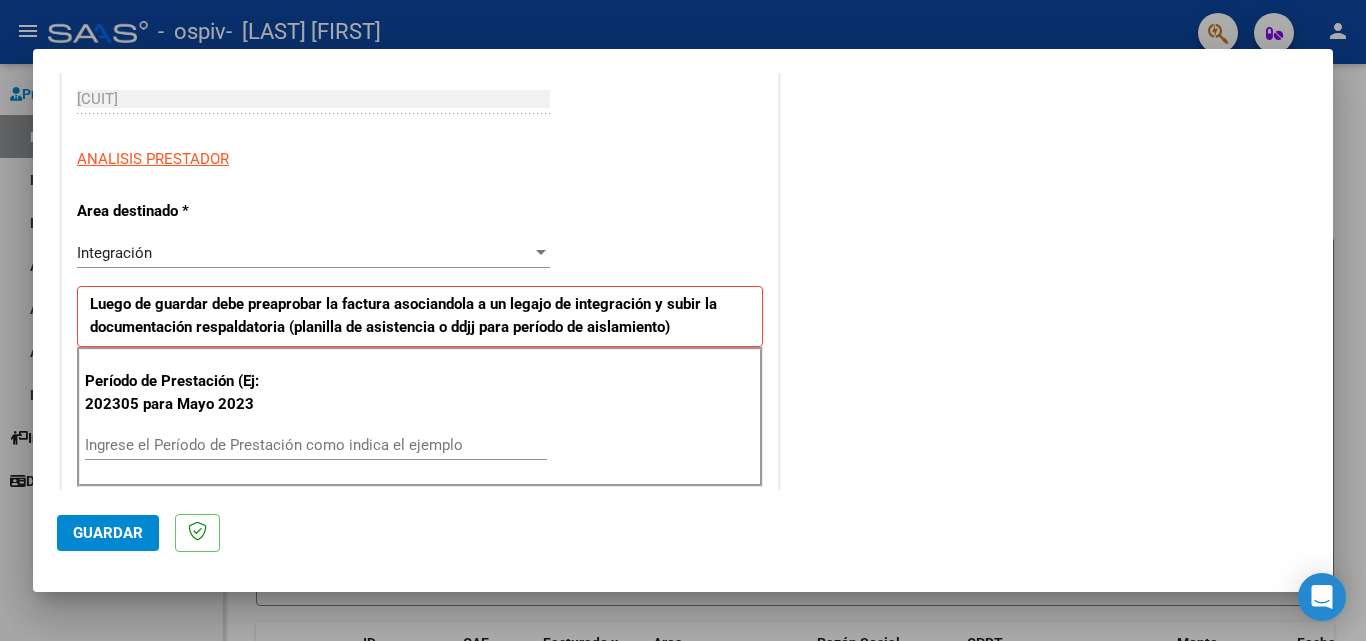 click on "Período de Prestación (Ej: 202305 para Mayo 2023    Ingrese el Período de Prestación como indica el ejemplo" at bounding box center [420, 417] 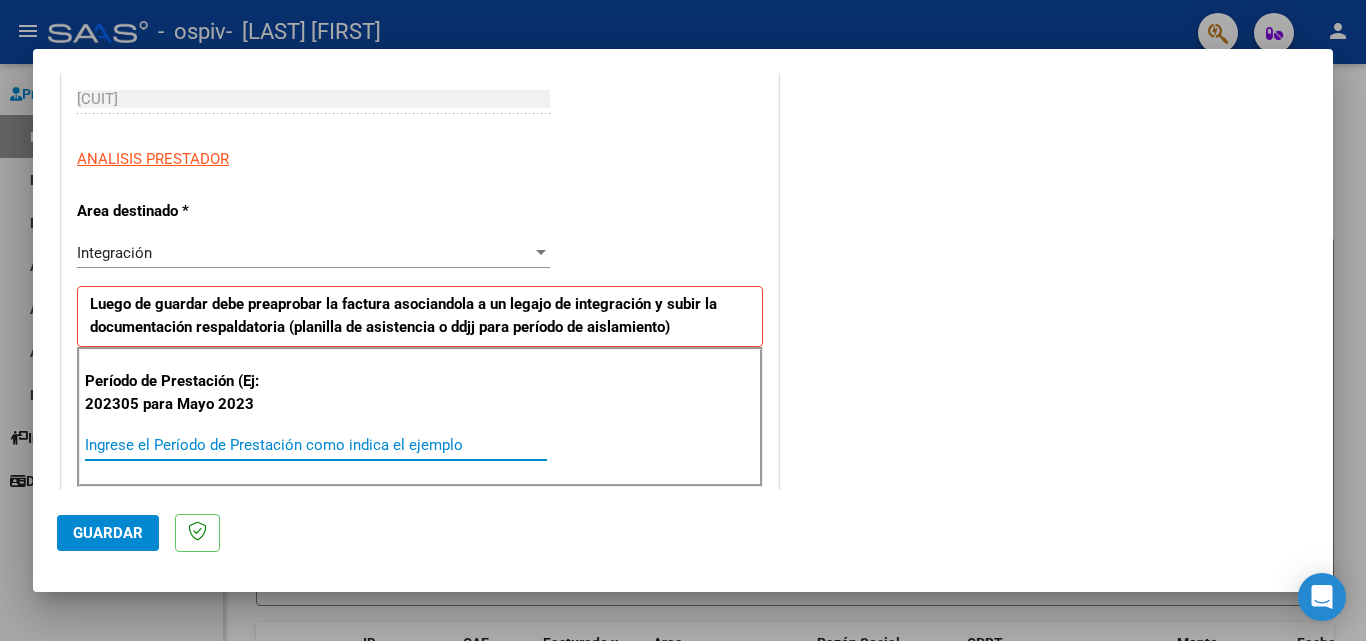 click on "Ingrese el Período de Prestación como indica el ejemplo" at bounding box center [316, 445] 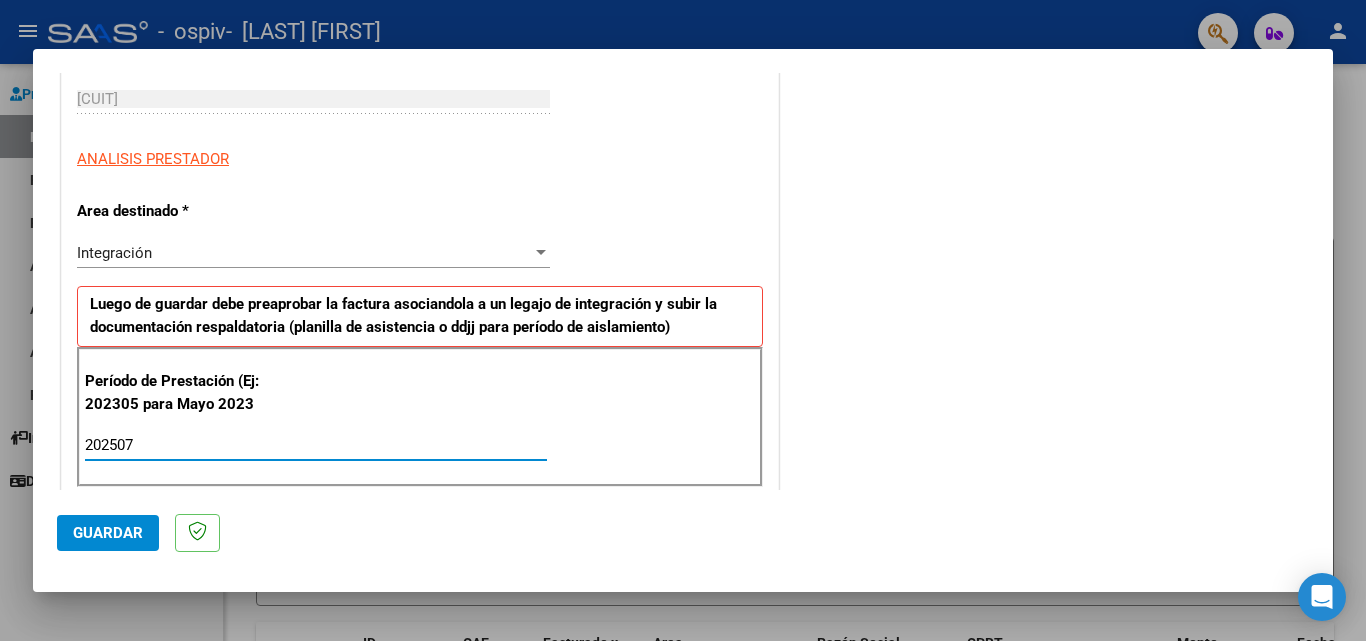 type on "202507" 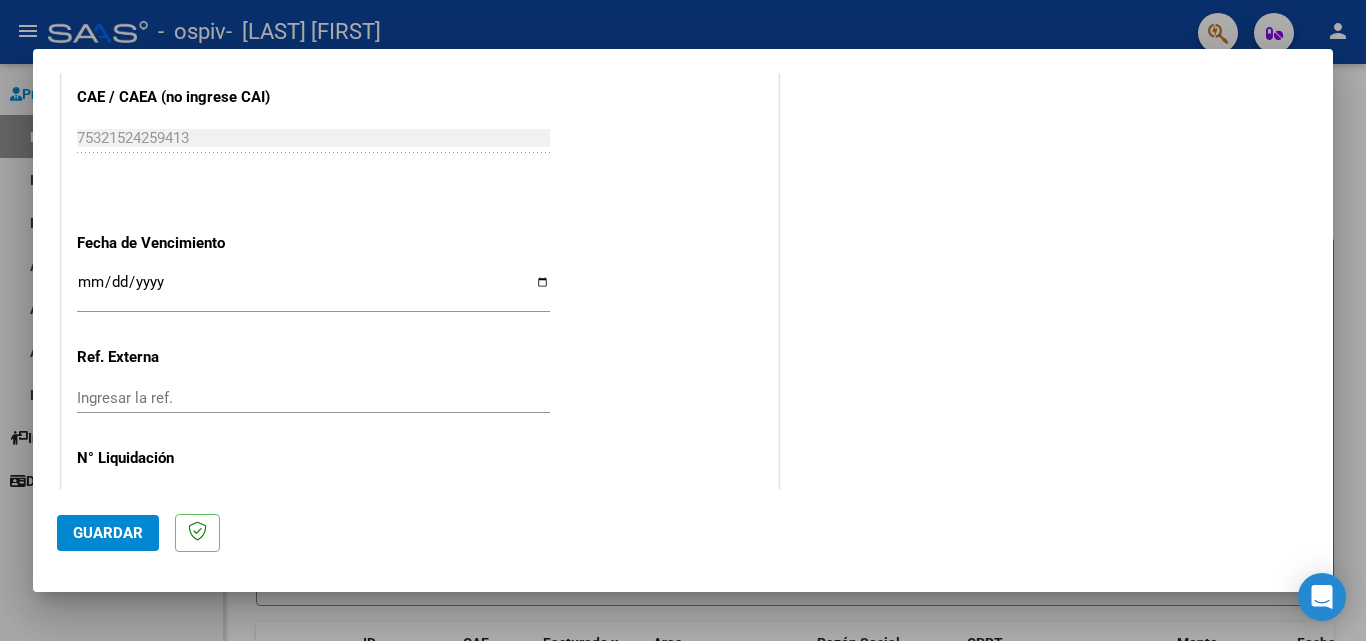 scroll, scrollTop: 1305, scrollLeft: 0, axis: vertical 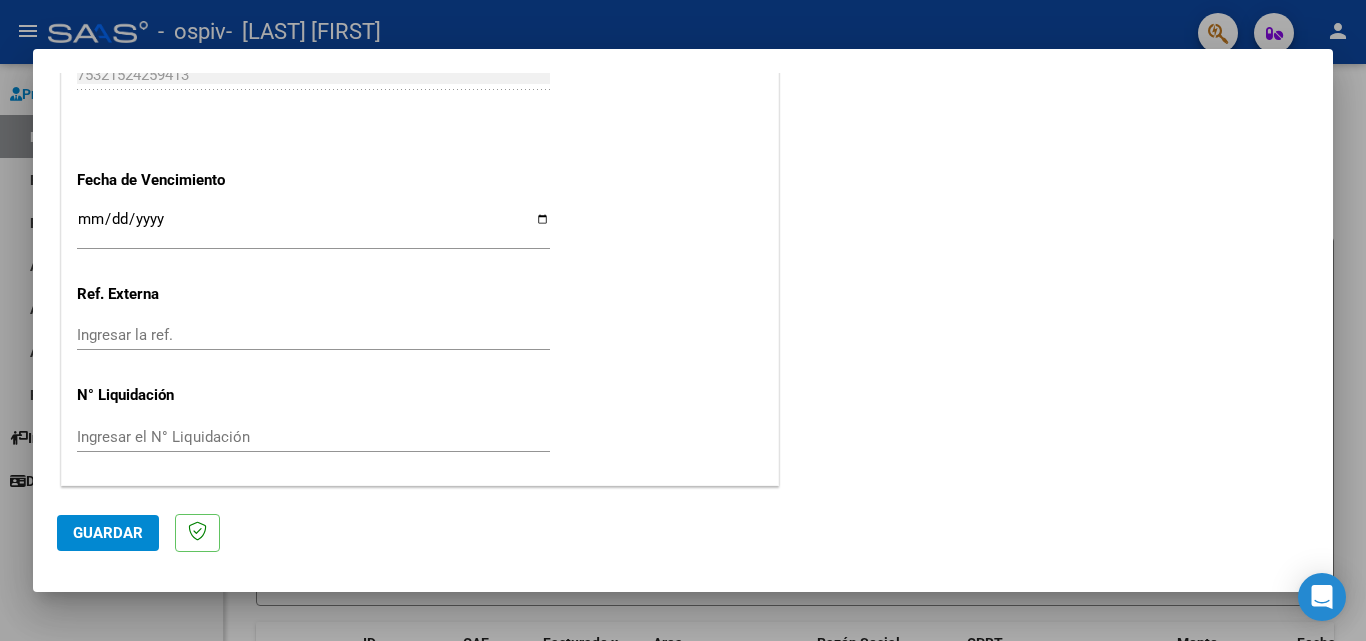 click on "Guardar" 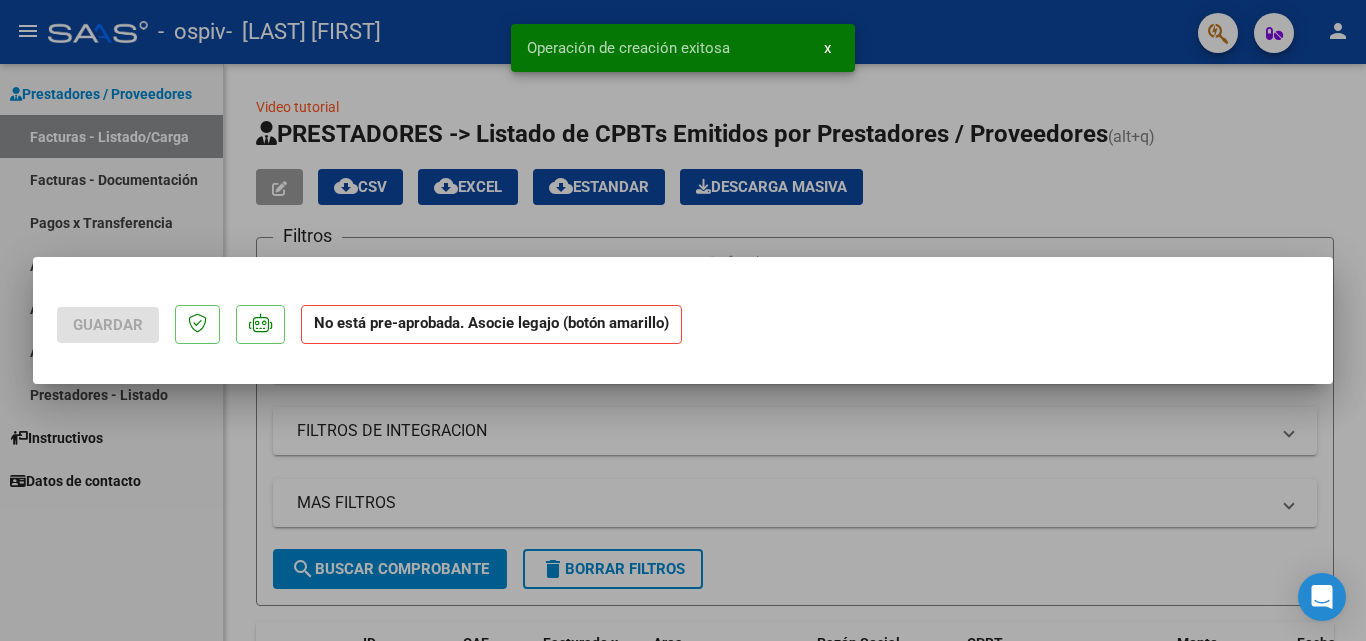 scroll, scrollTop: 0, scrollLeft: 0, axis: both 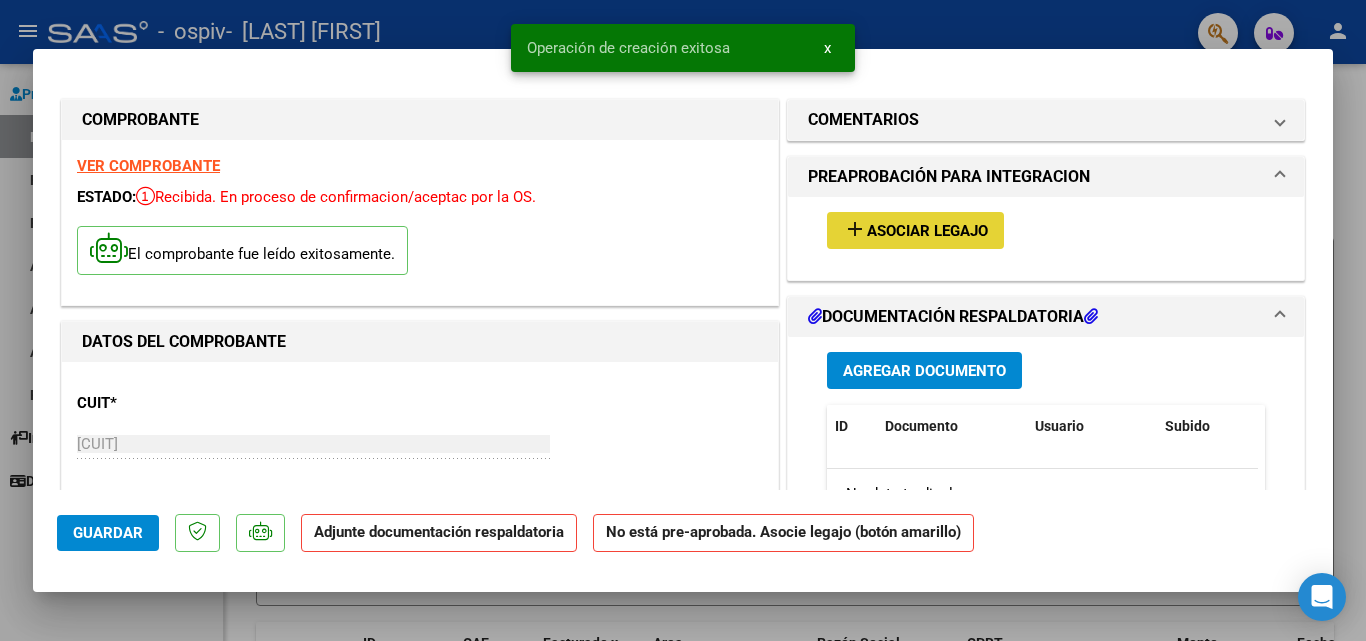 click on "Asociar Legajo" at bounding box center [927, 231] 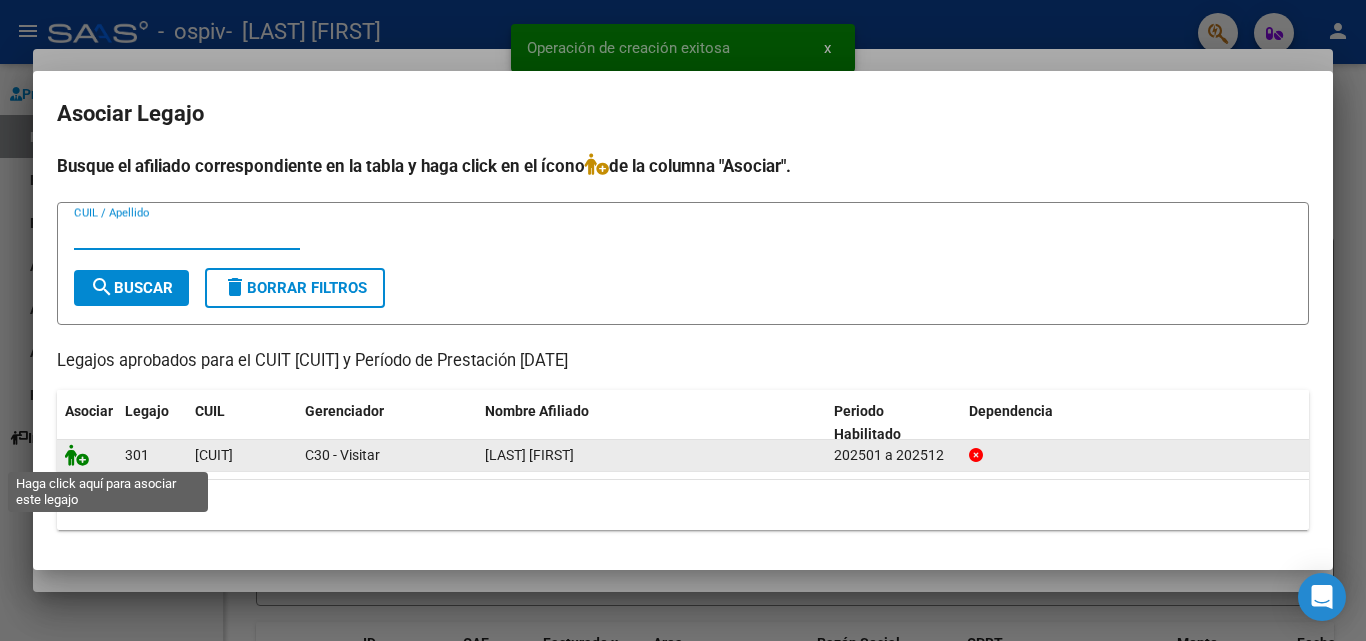 click 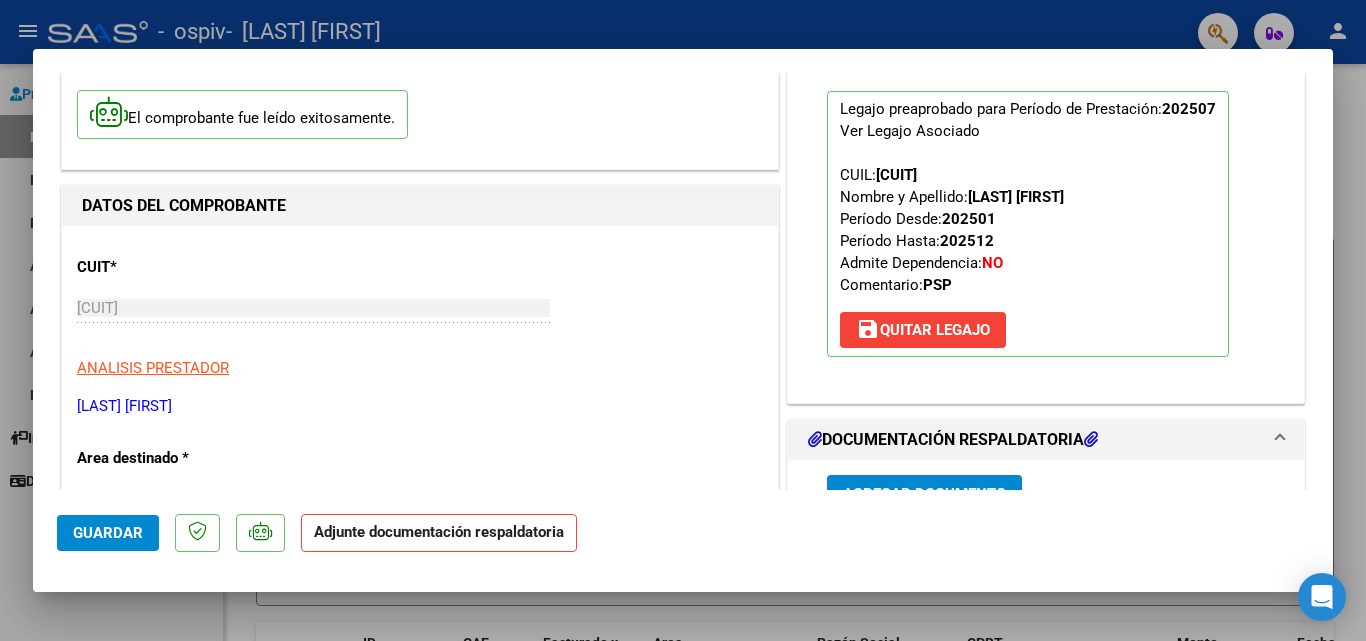 scroll, scrollTop: 287, scrollLeft: 0, axis: vertical 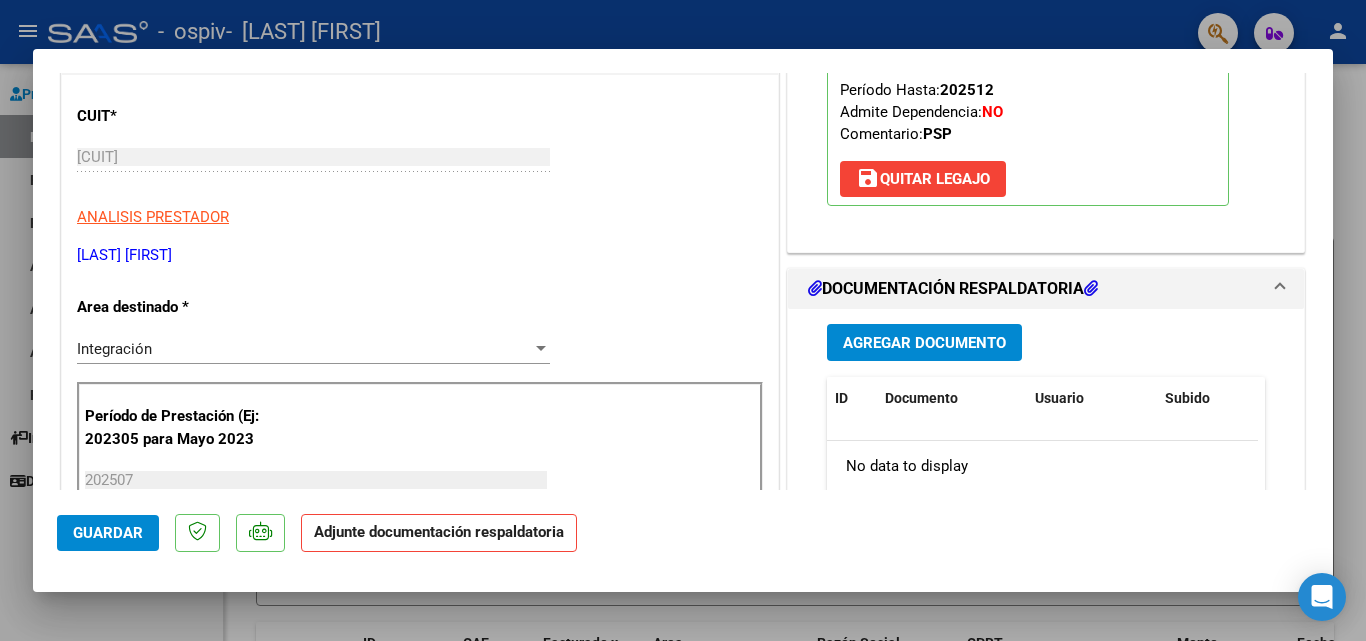 click on "Agregar Documento" at bounding box center (924, 343) 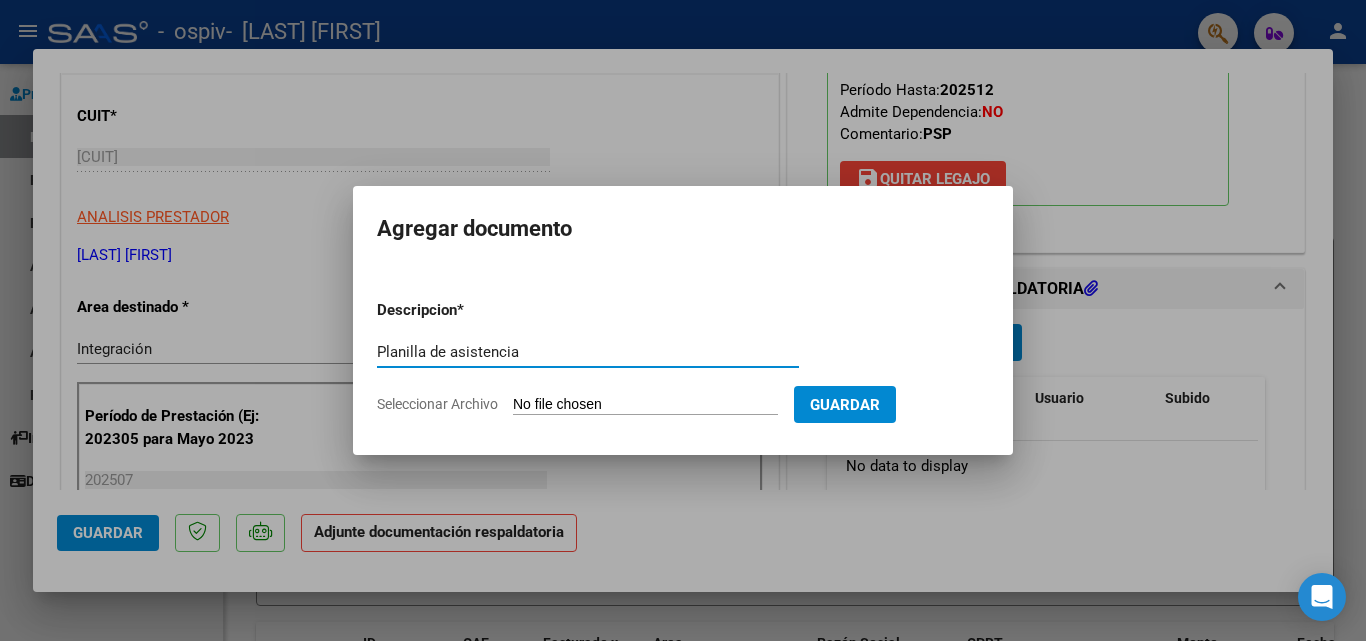 type on "Planilla de asistencia" 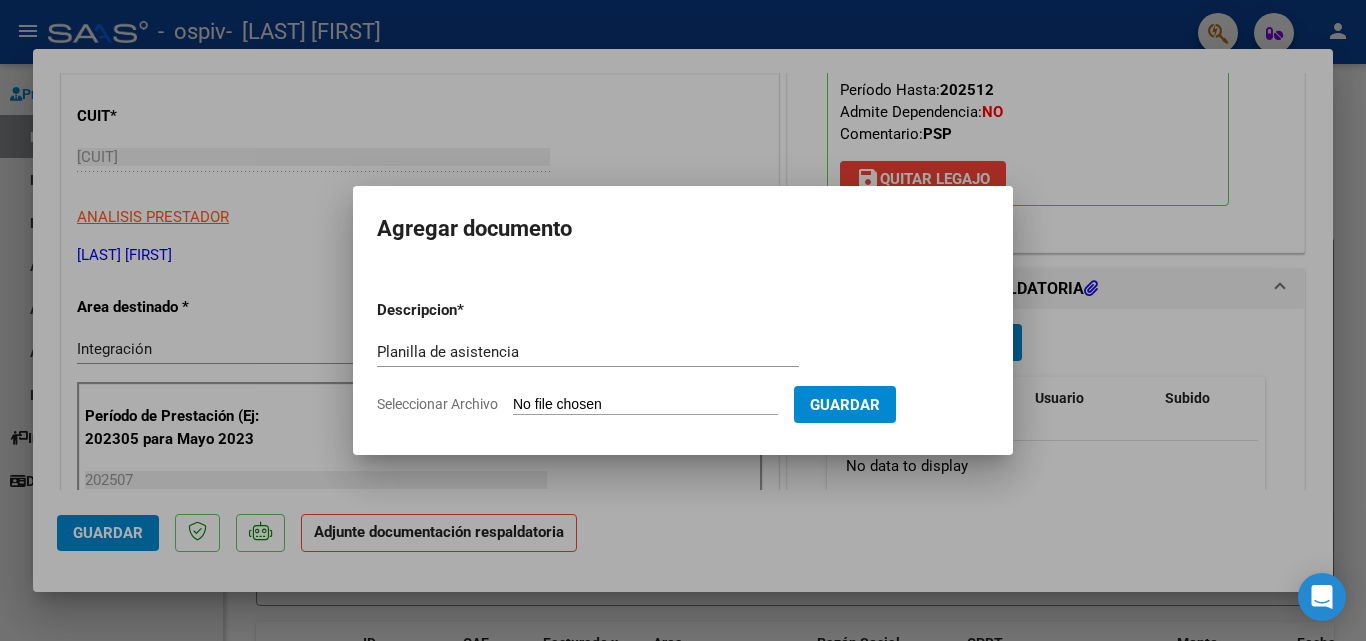 type on "C:\fakepath\PDF NMoya. julio [YEAR] (1).pdf" 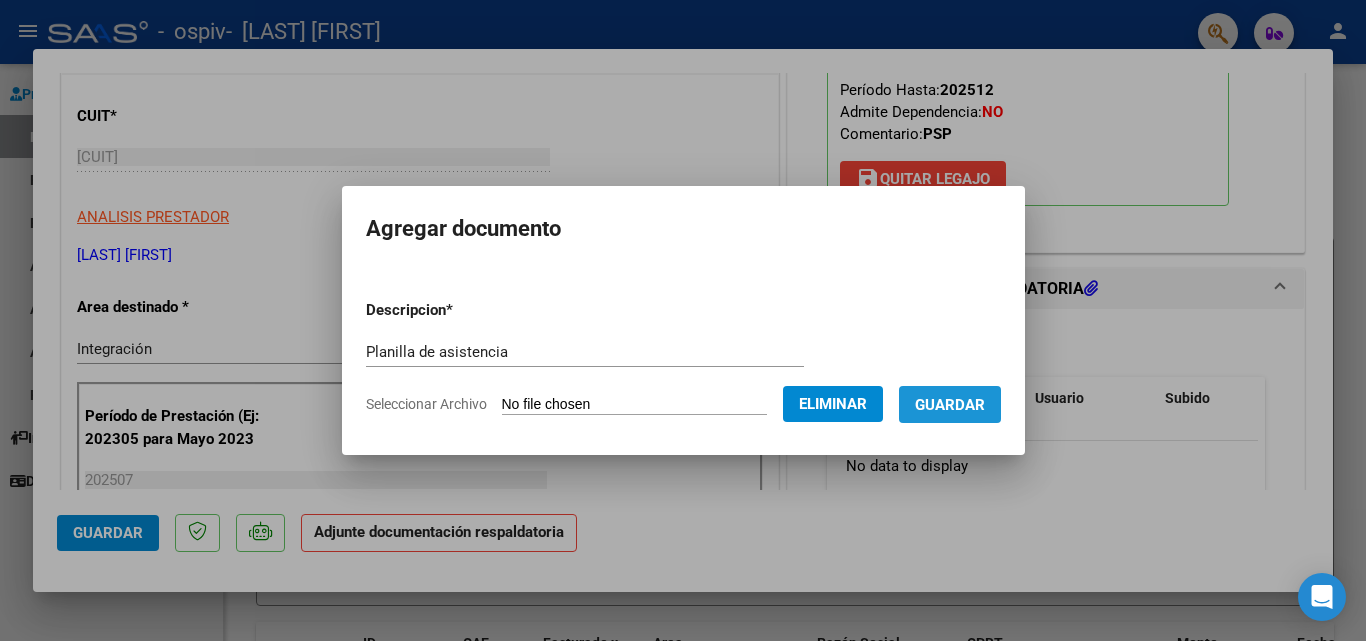 click on "Guardar" at bounding box center [950, 405] 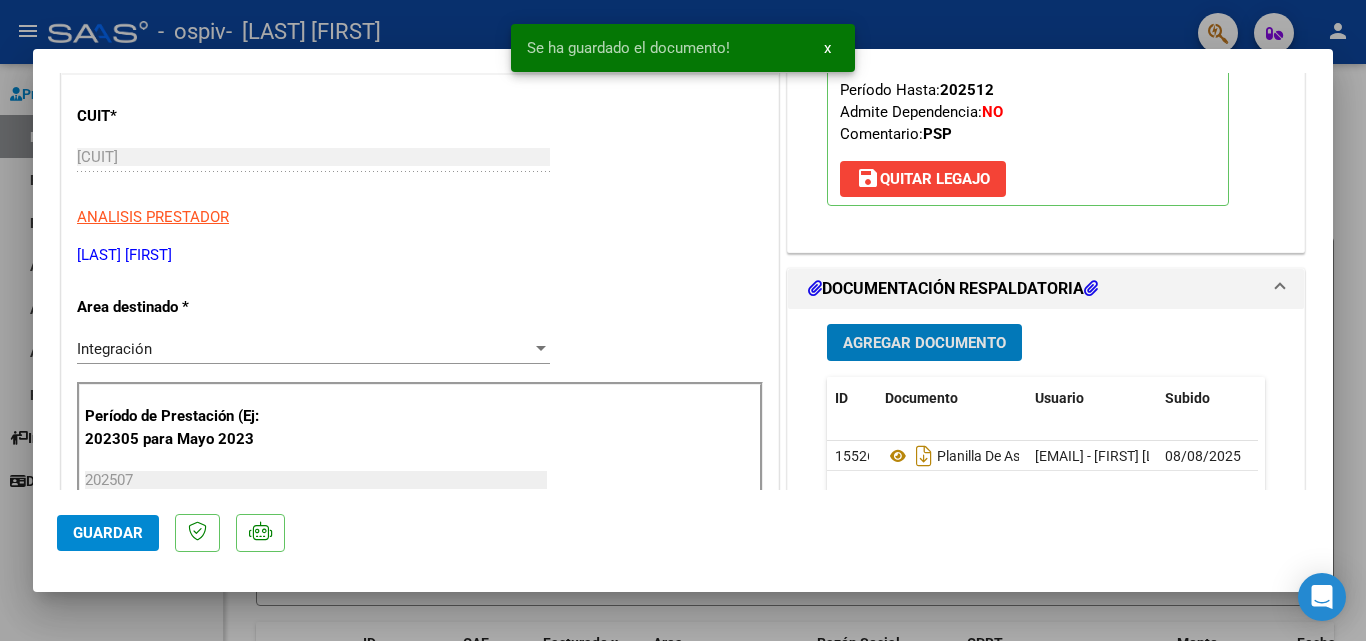 click on "Agregar Documento" at bounding box center [924, 343] 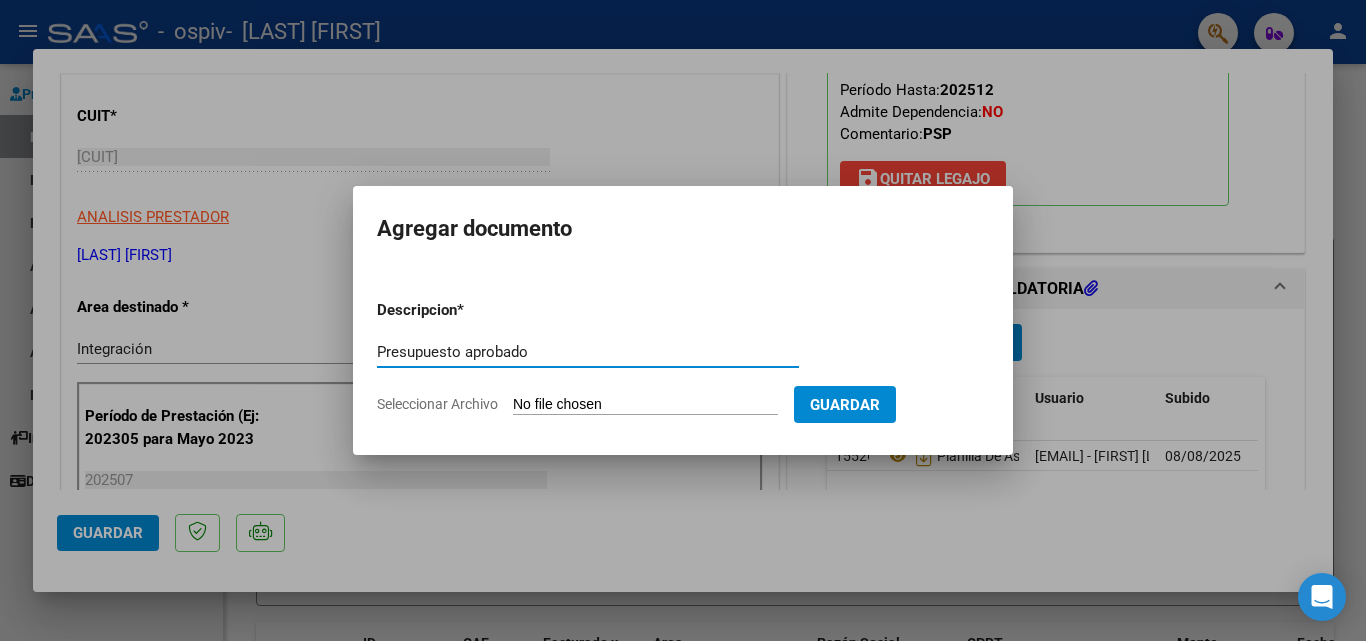 type on "Presupuesto aprobado" 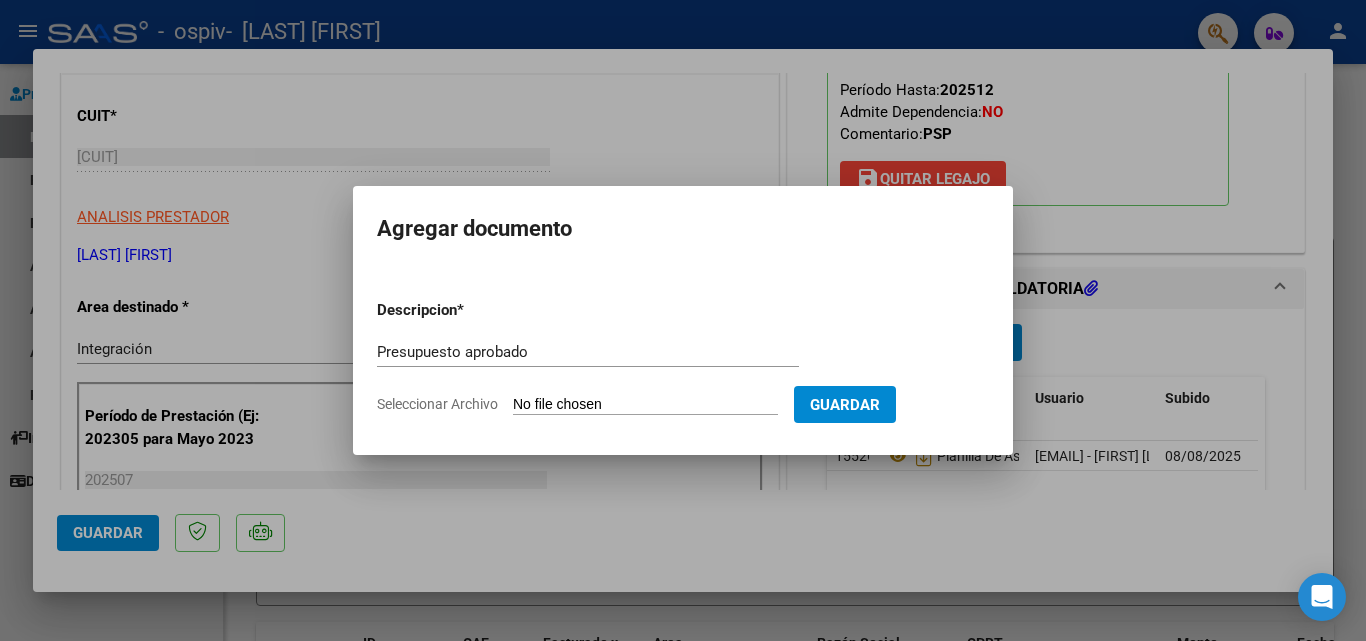 click on "Seleccionar Archivo" 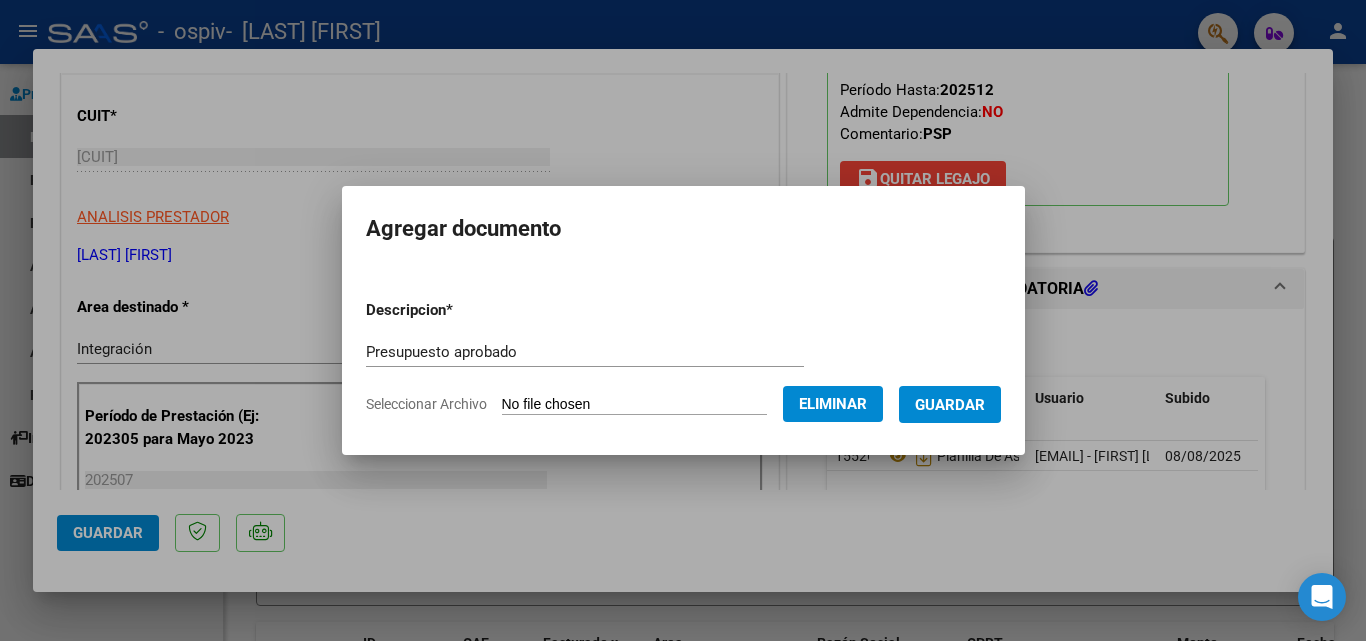 click on "Guardar" at bounding box center [950, 405] 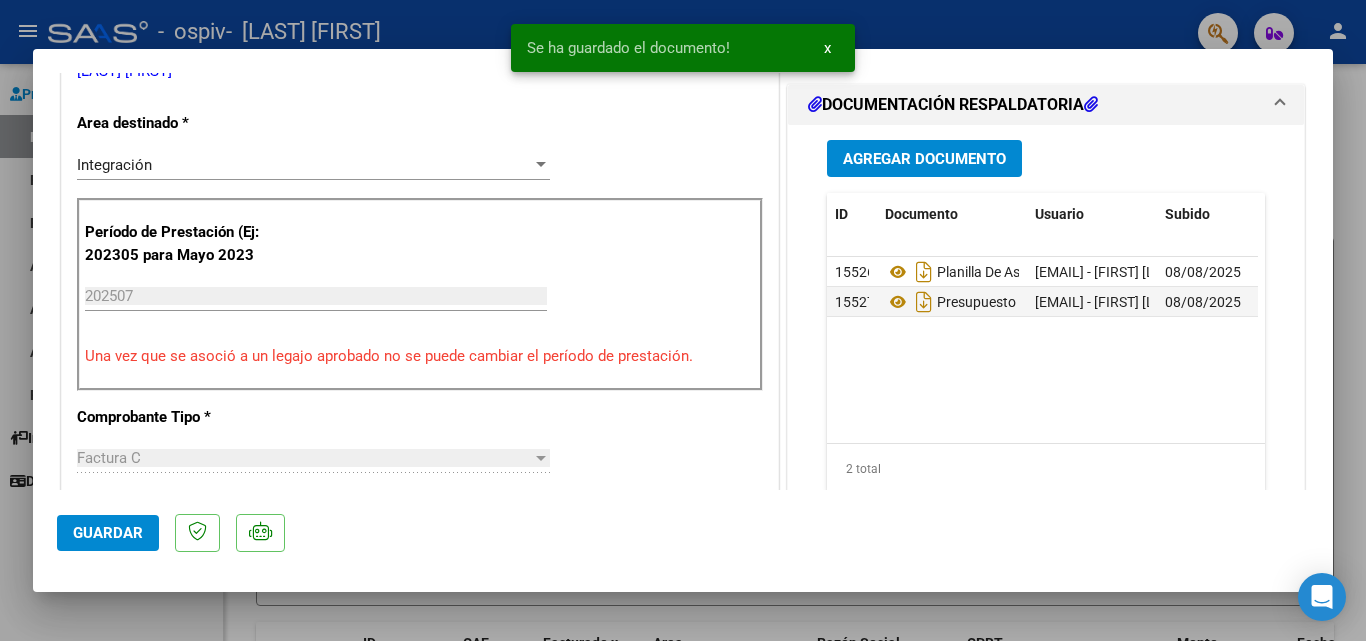 scroll, scrollTop: 484, scrollLeft: 0, axis: vertical 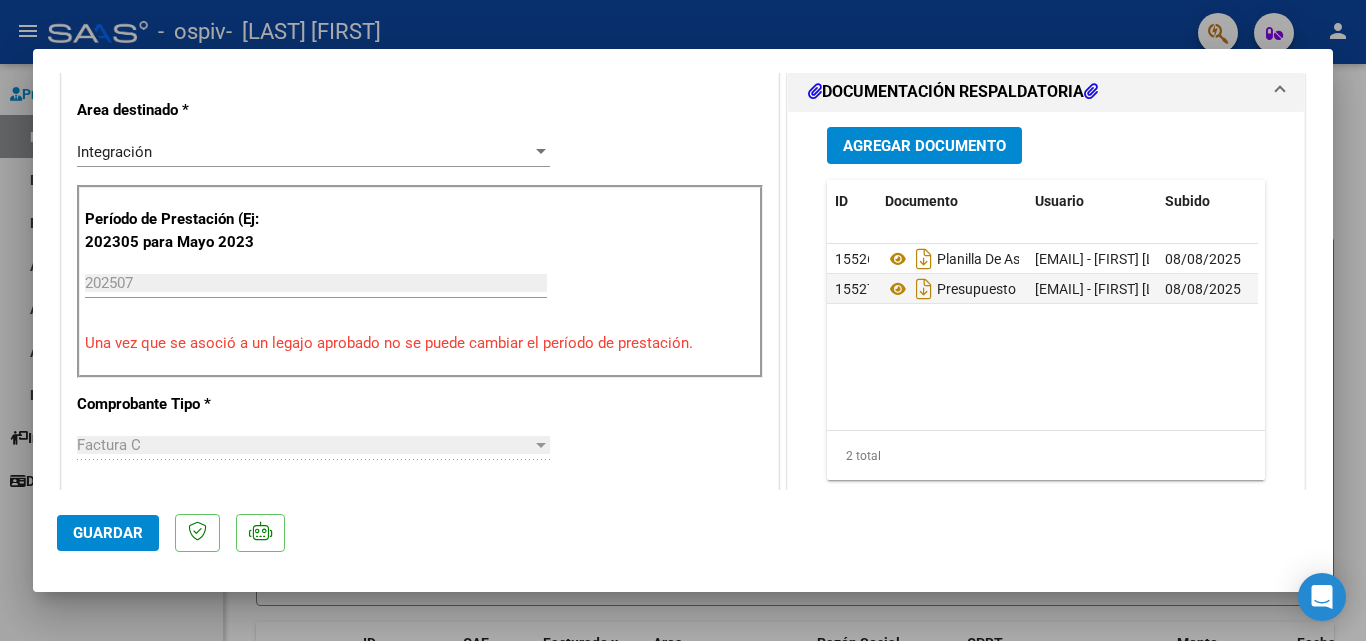 click on "Guardar" 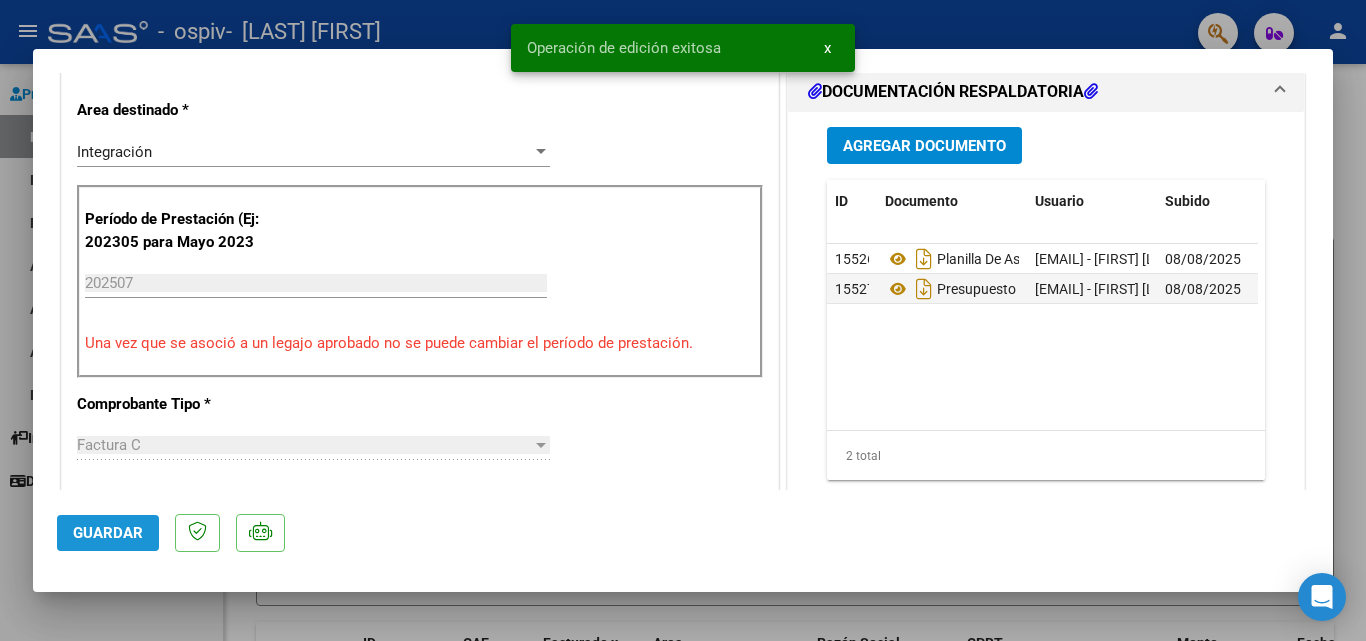 click on "Guardar" 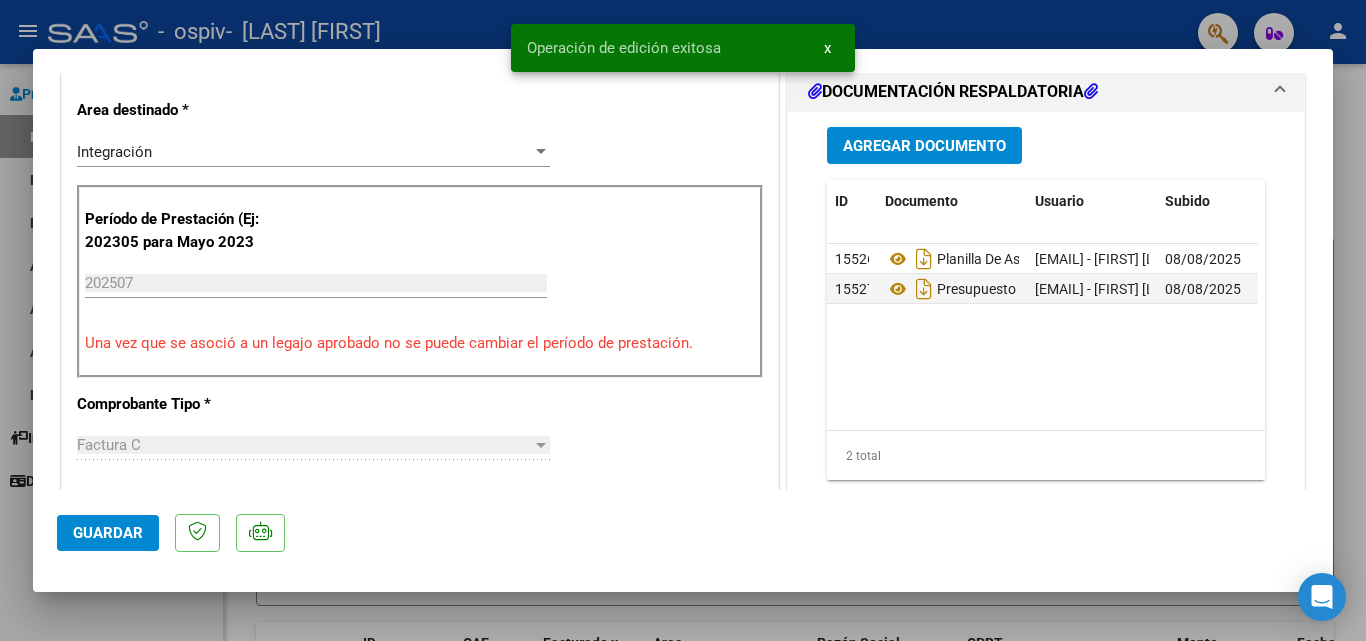 click at bounding box center (683, 320) 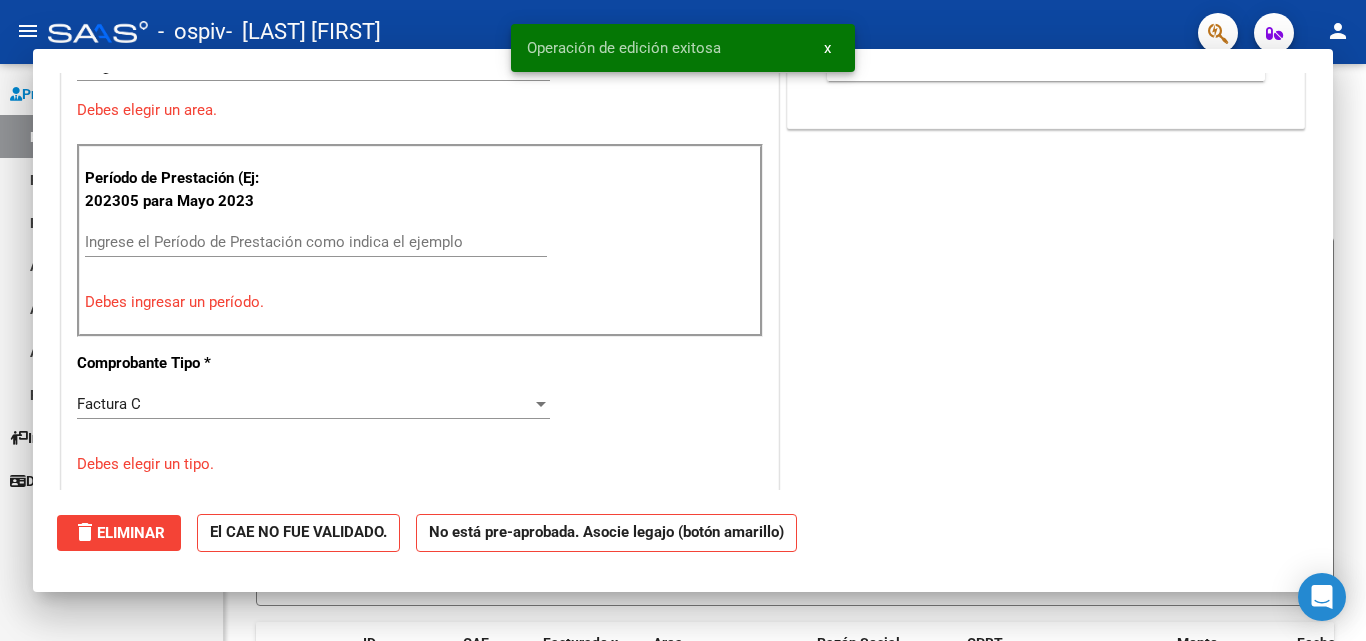 scroll, scrollTop: 0, scrollLeft: 0, axis: both 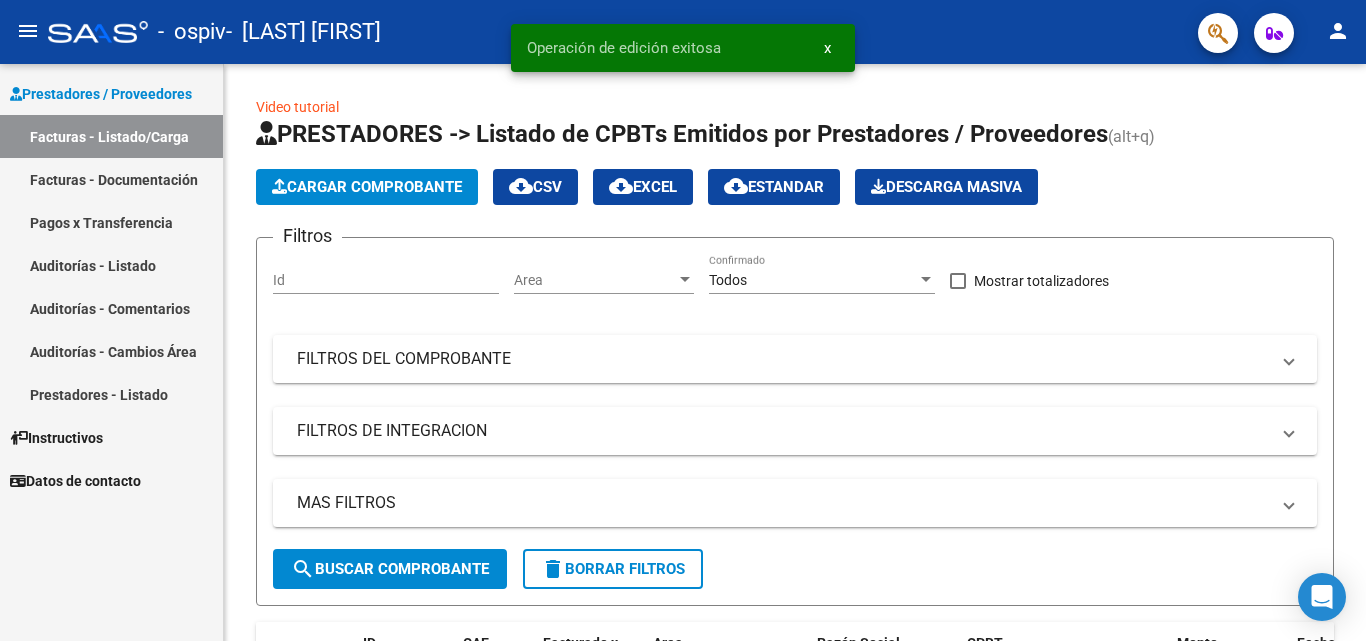 drag, startPoint x: 164, startPoint y: 97, endPoint x: 145, endPoint y: 138, distance: 45.188496 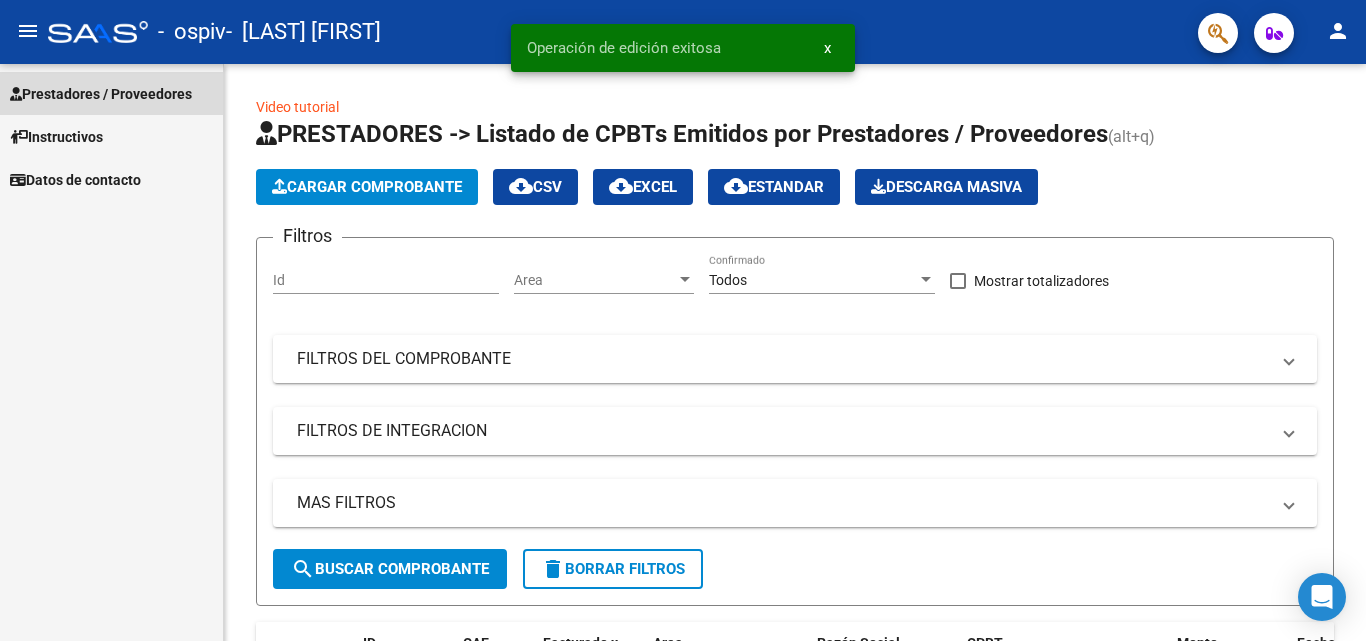 click on "Facturas - Listado/Carga" at bounding box center (111, 136) 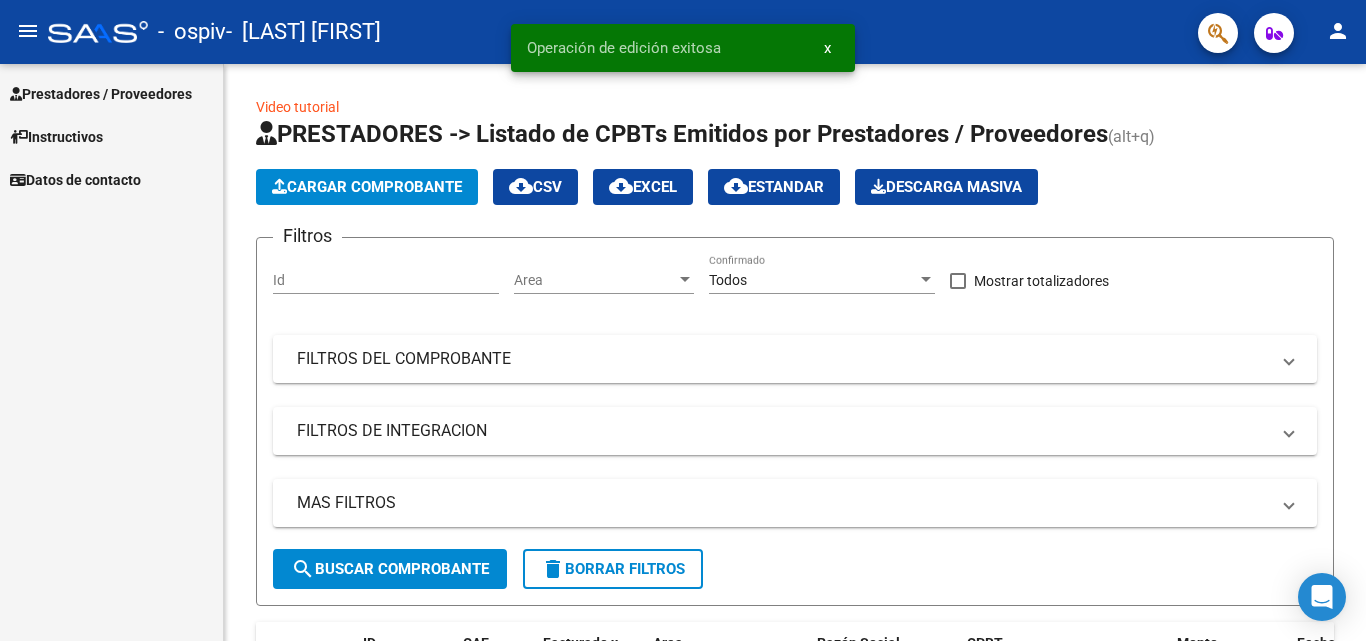 click on "Prestadores / Proveedores" at bounding box center [101, 94] 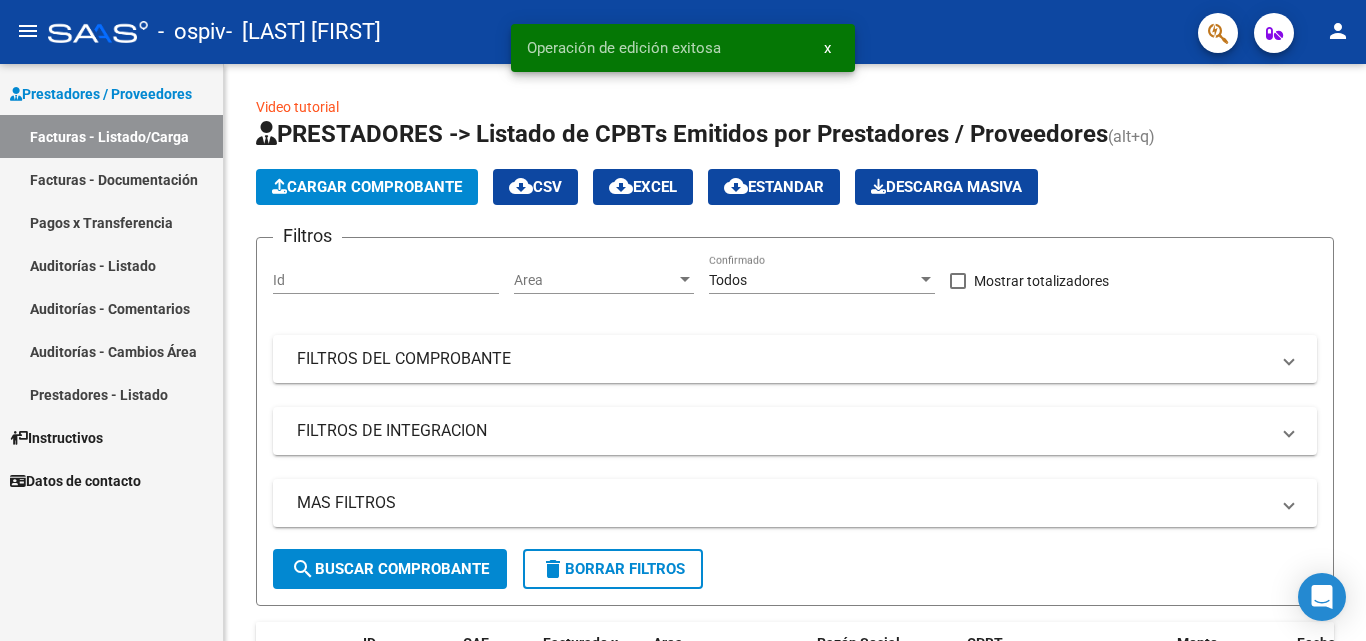 click on "Facturas - Listado/Carga" at bounding box center [111, 136] 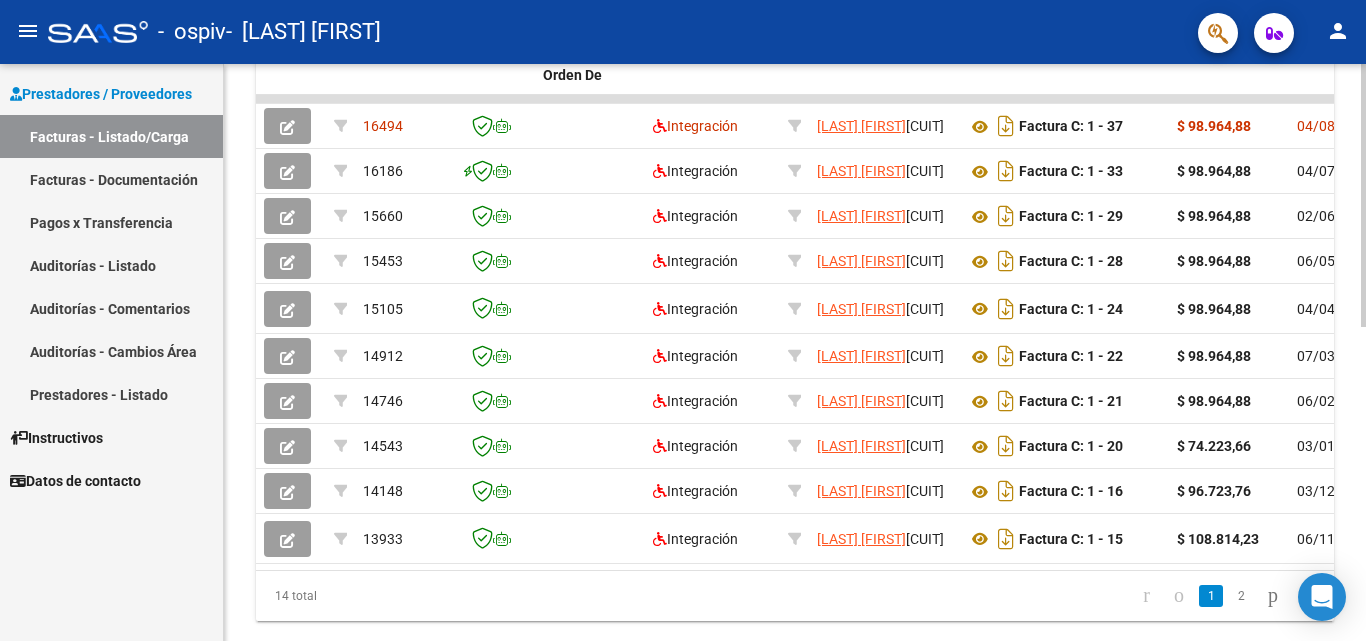 scroll, scrollTop: 422, scrollLeft: 0, axis: vertical 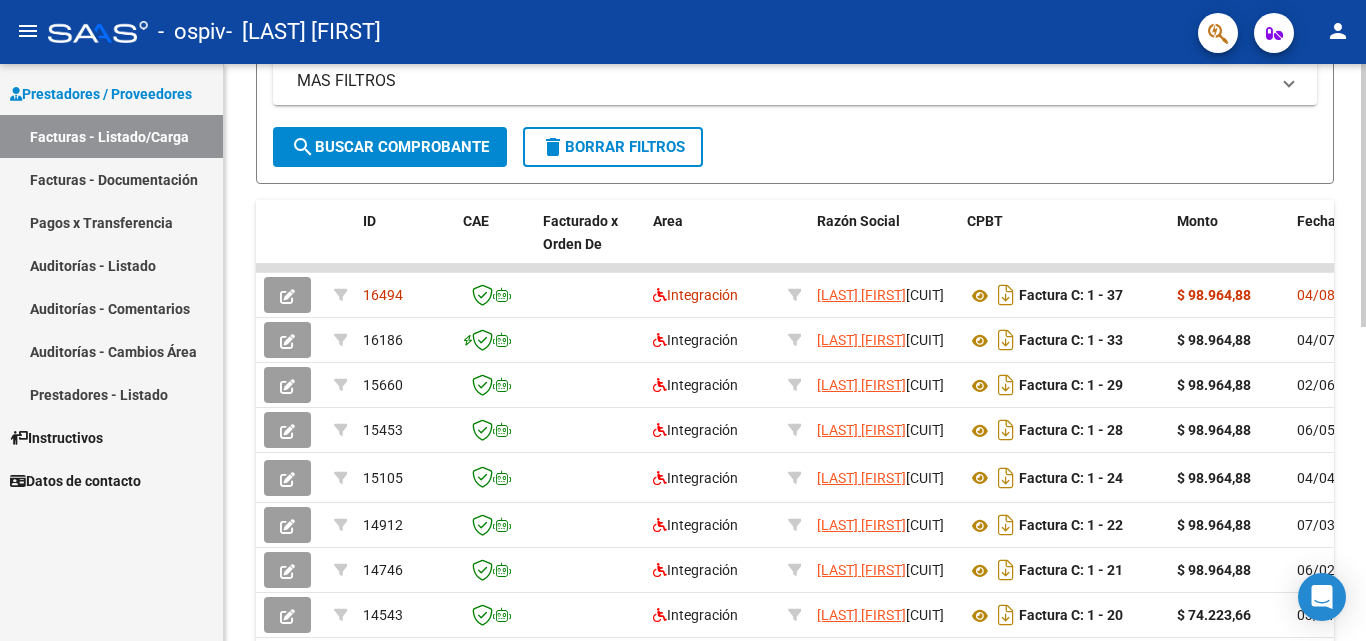 click 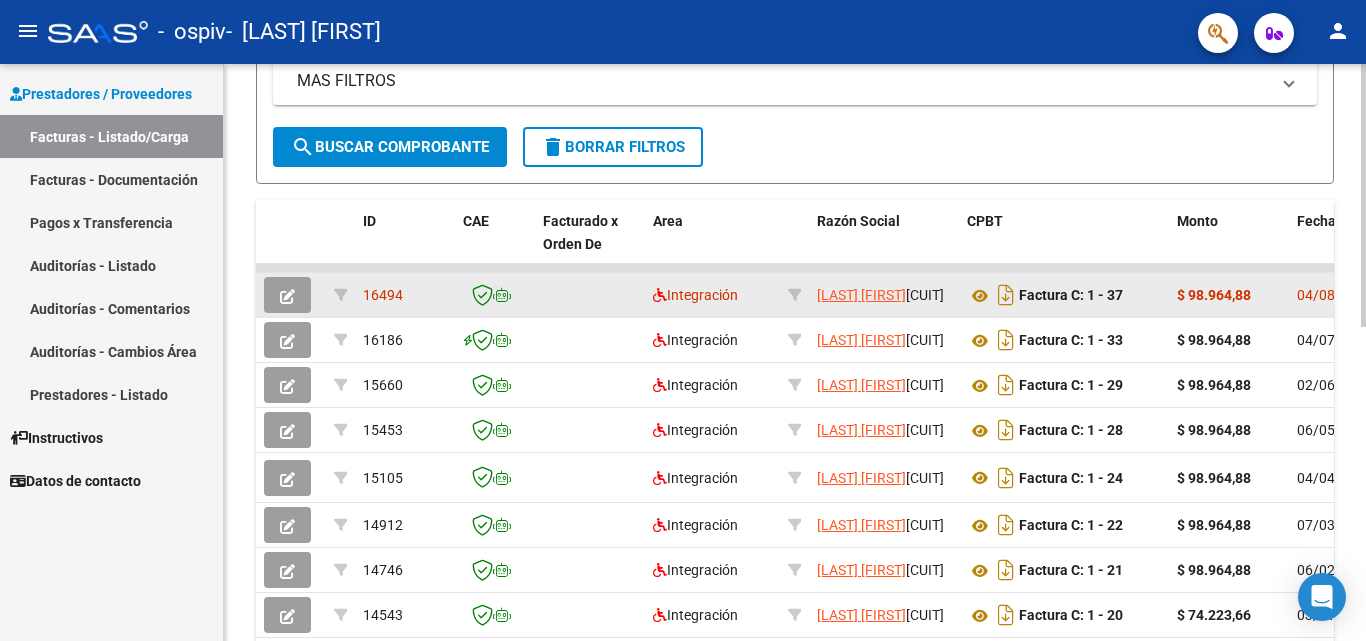 click 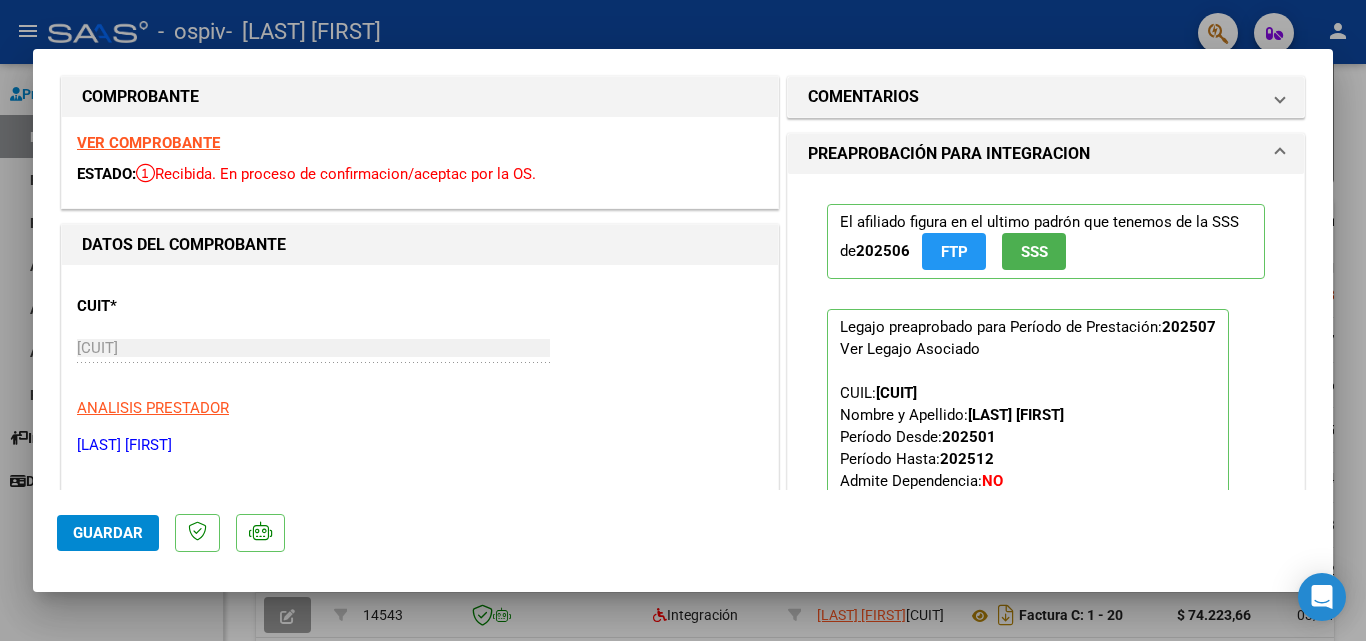 scroll, scrollTop: 0, scrollLeft: 0, axis: both 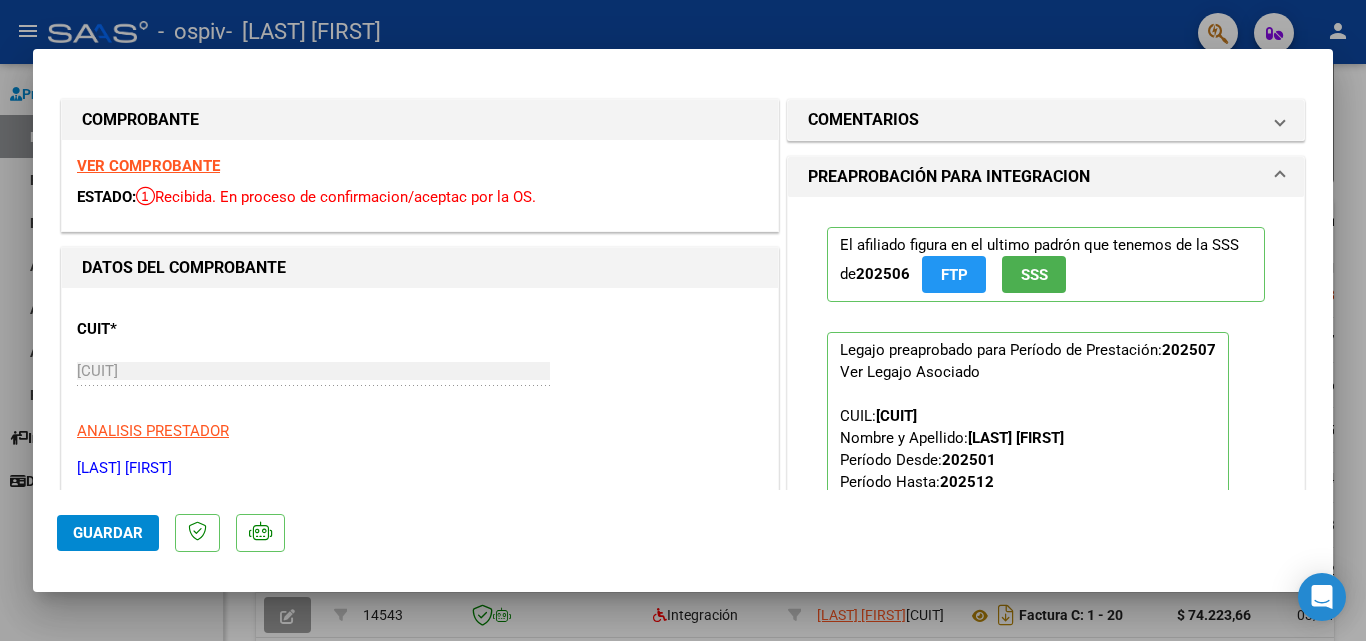 click at bounding box center (683, 320) 